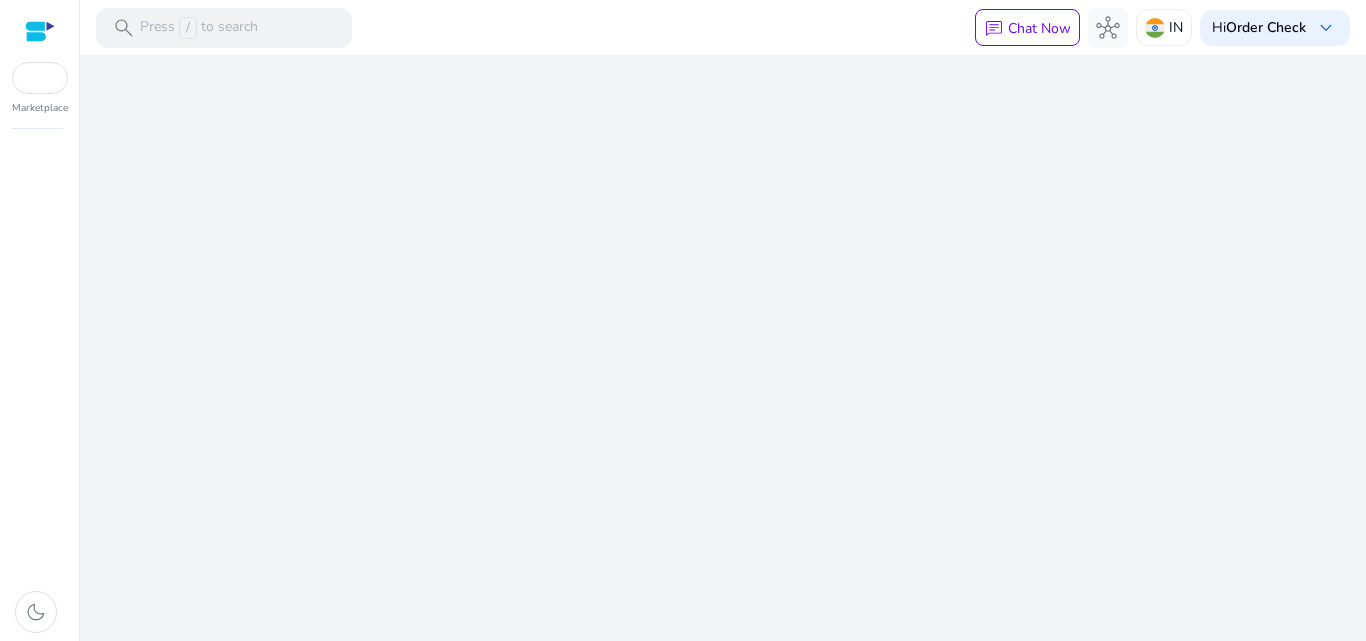 scroll, scrollTop: 0, scrollLeft: 0, axis: both 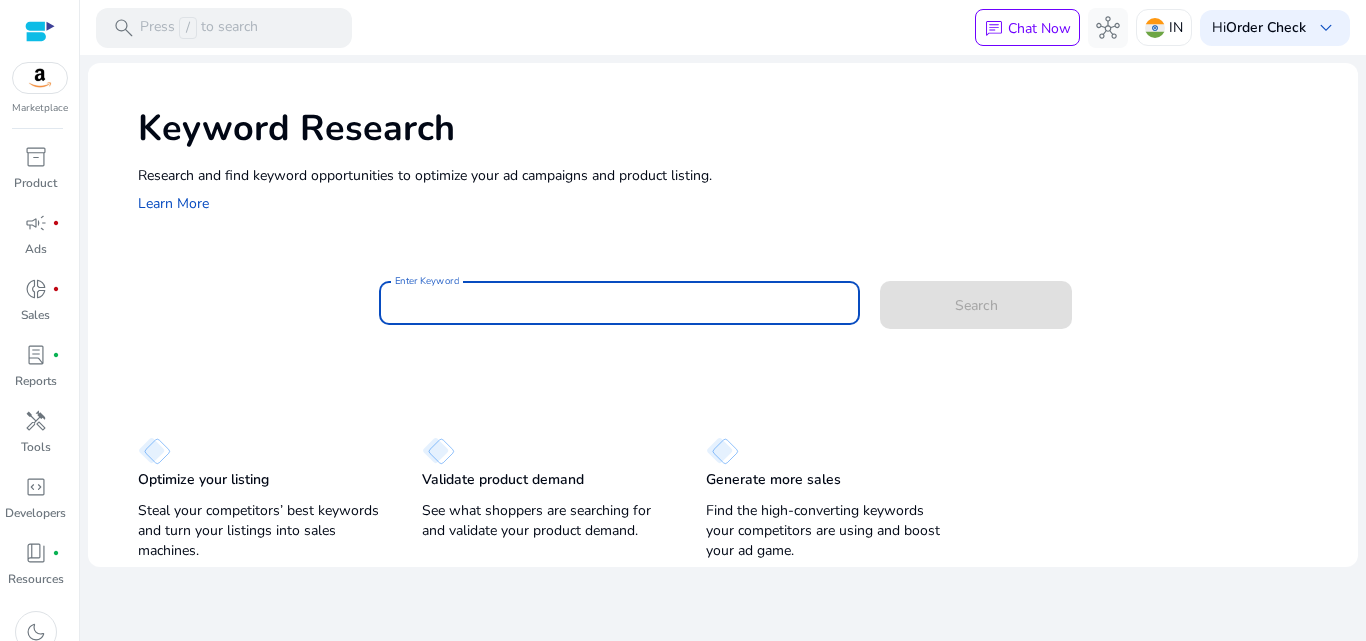 click on "Enter Keyword" at bounding box center [620, 303] 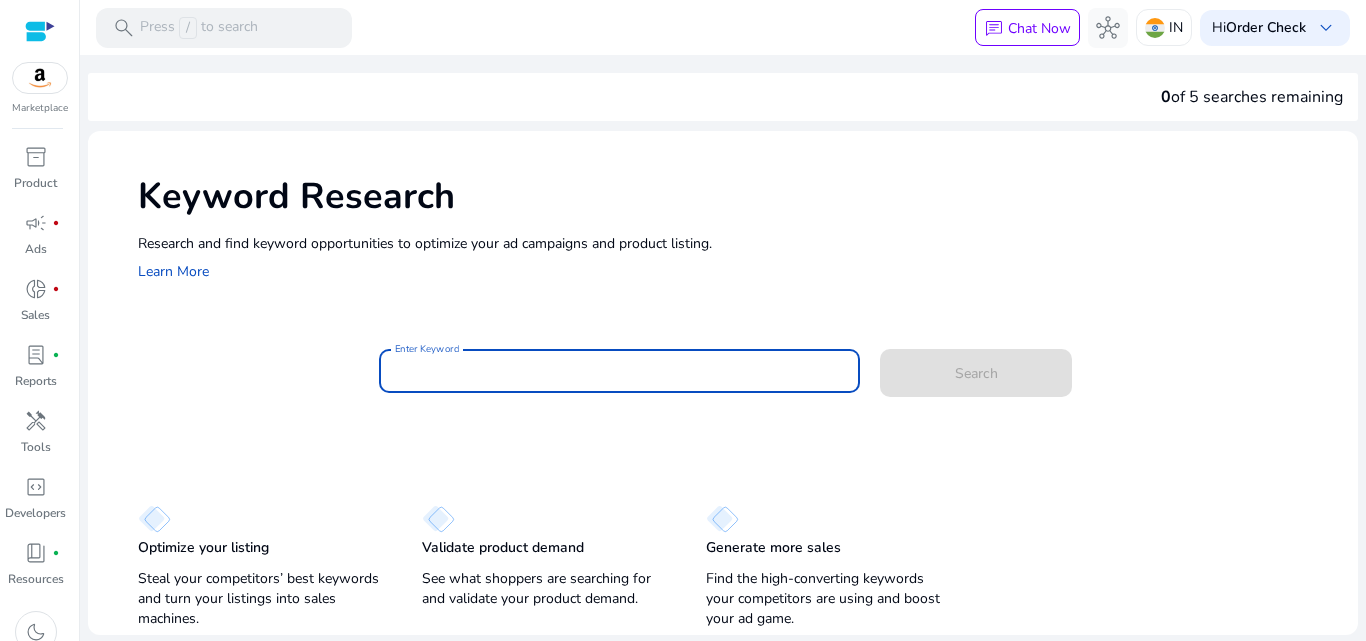 paste on "**********" 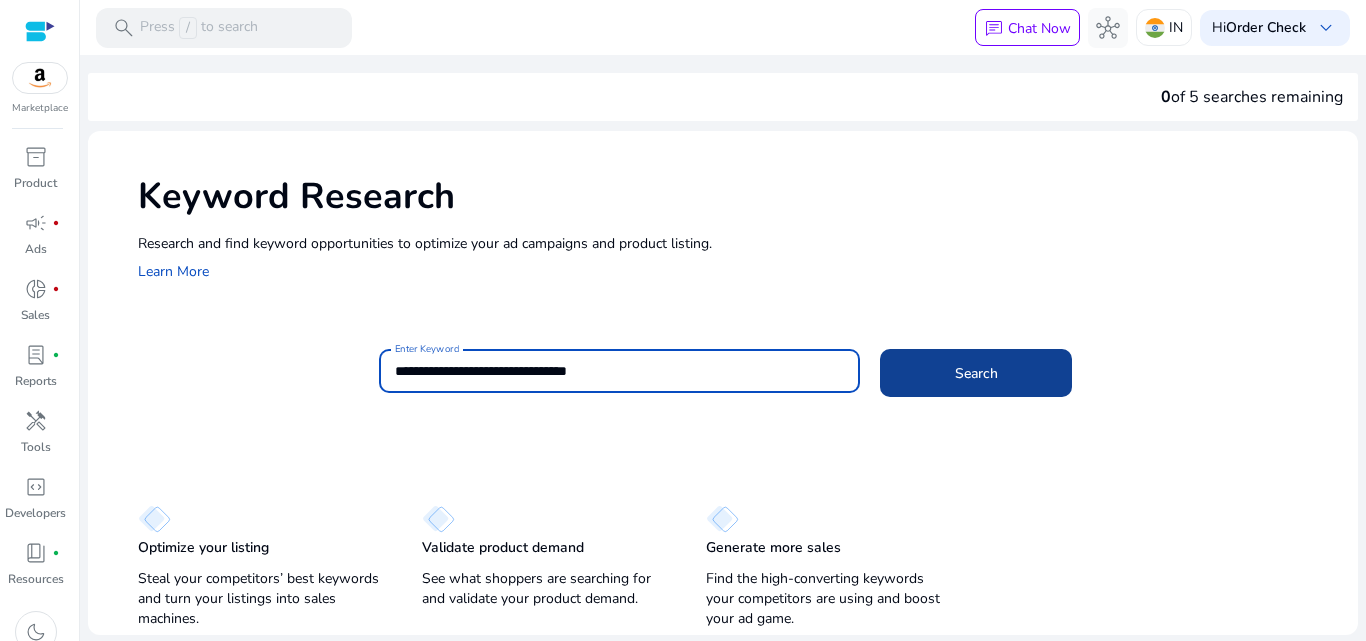 type on "**********" 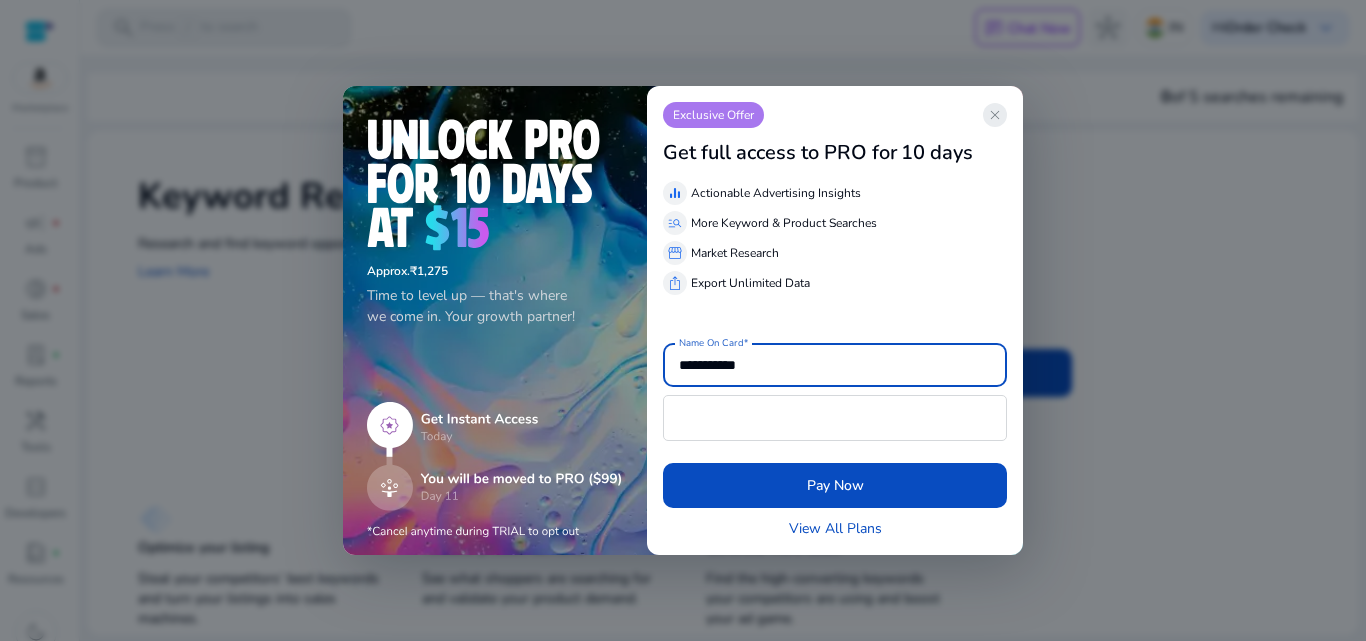 click on "close" at bounding box center (995, 115) 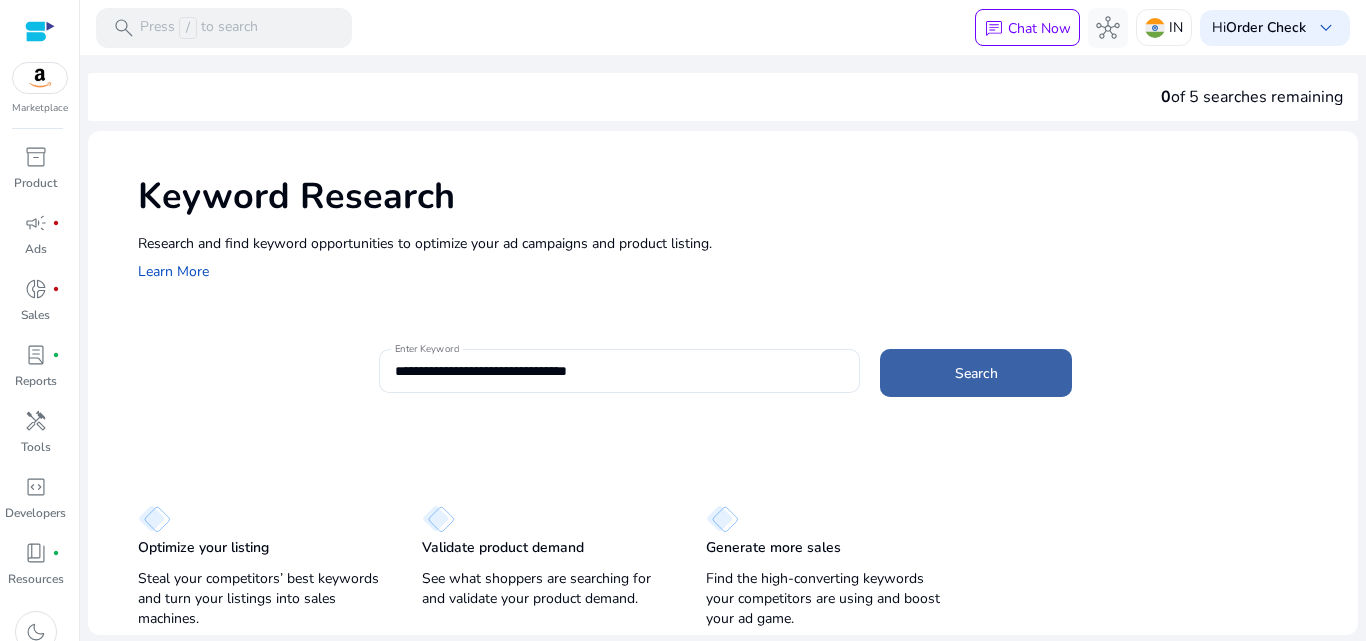 click on "Search" 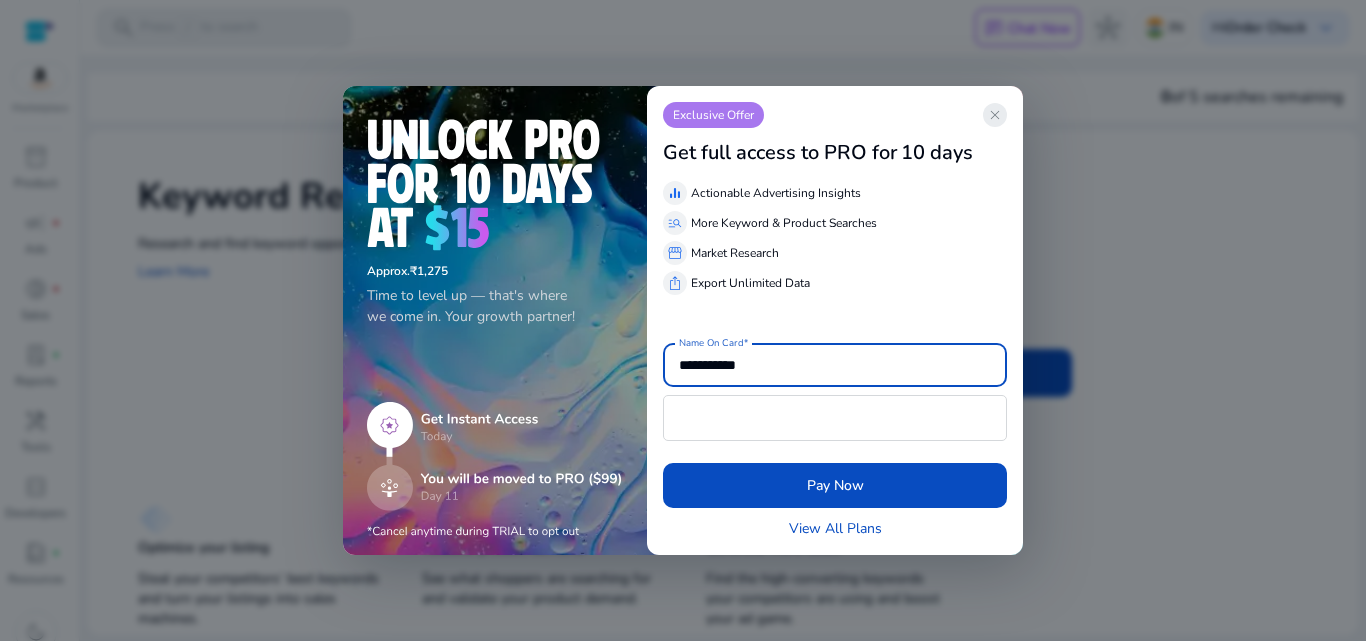 click on "close" at bounding box center (995, 115) 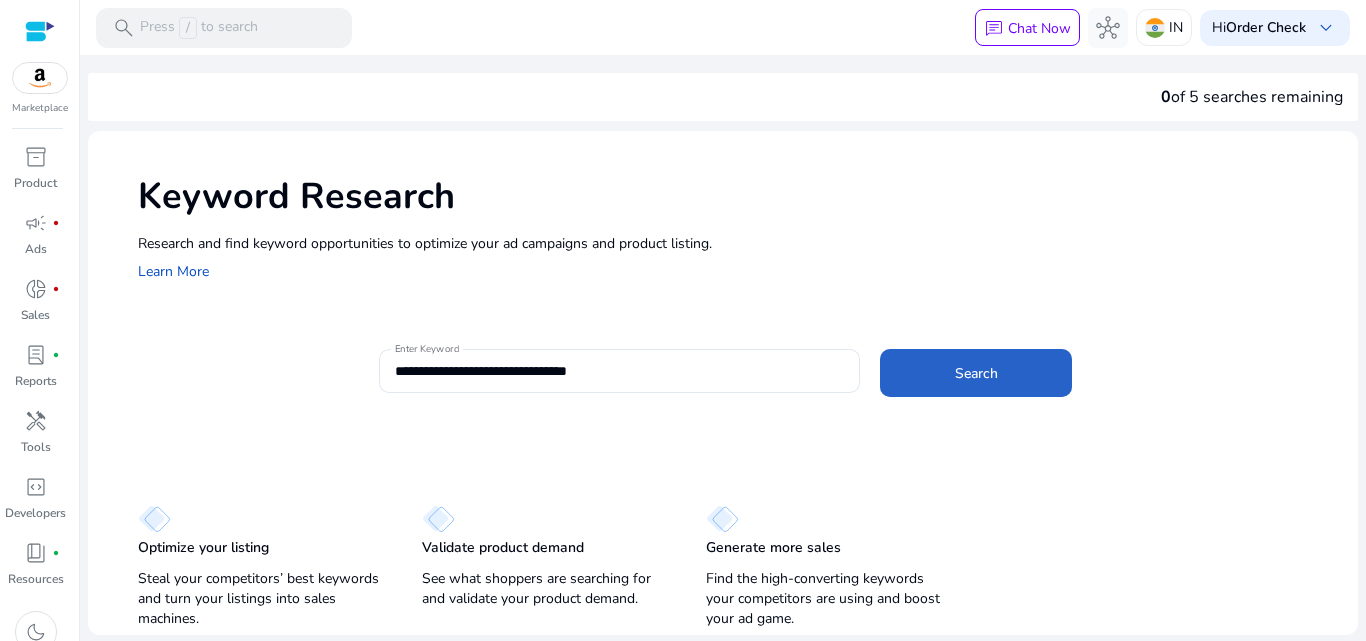 scroll, scrollTop: 0, scrollLeft: 0, axis: both 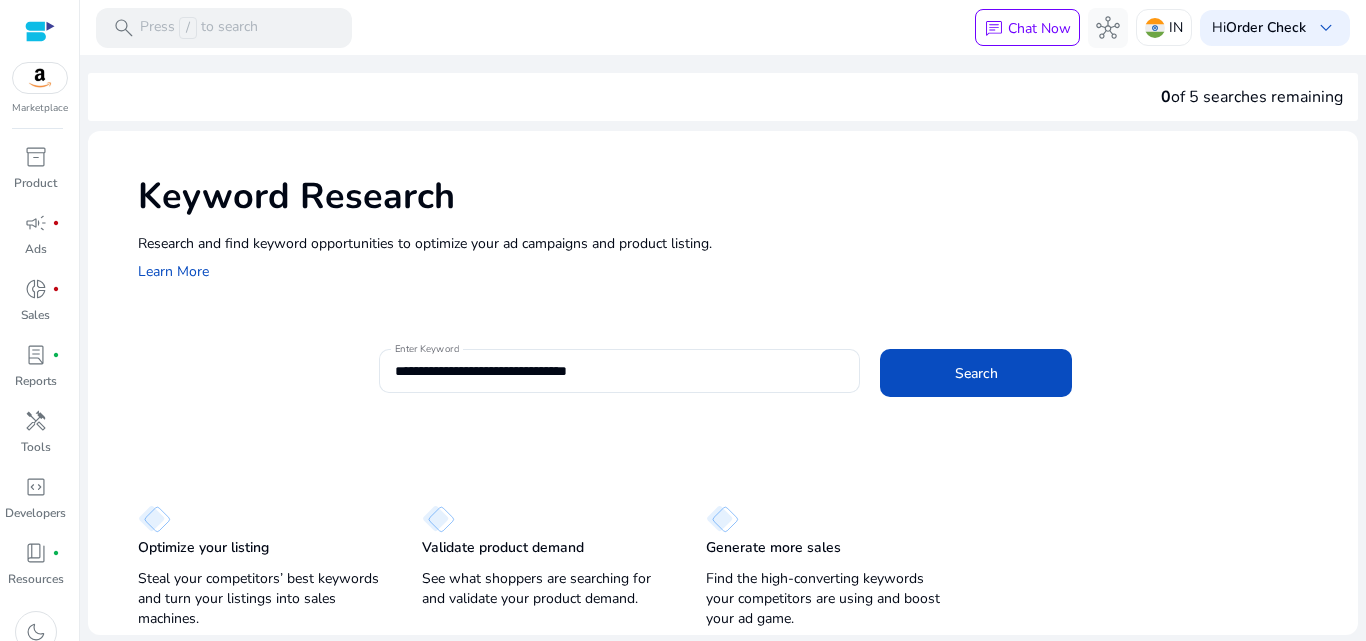 click on "search   Press  /  to search   chat  Chat Now  hub  IN  Hi  Order Check  keyboard_arrow_down" at bounding box center [723, 27] 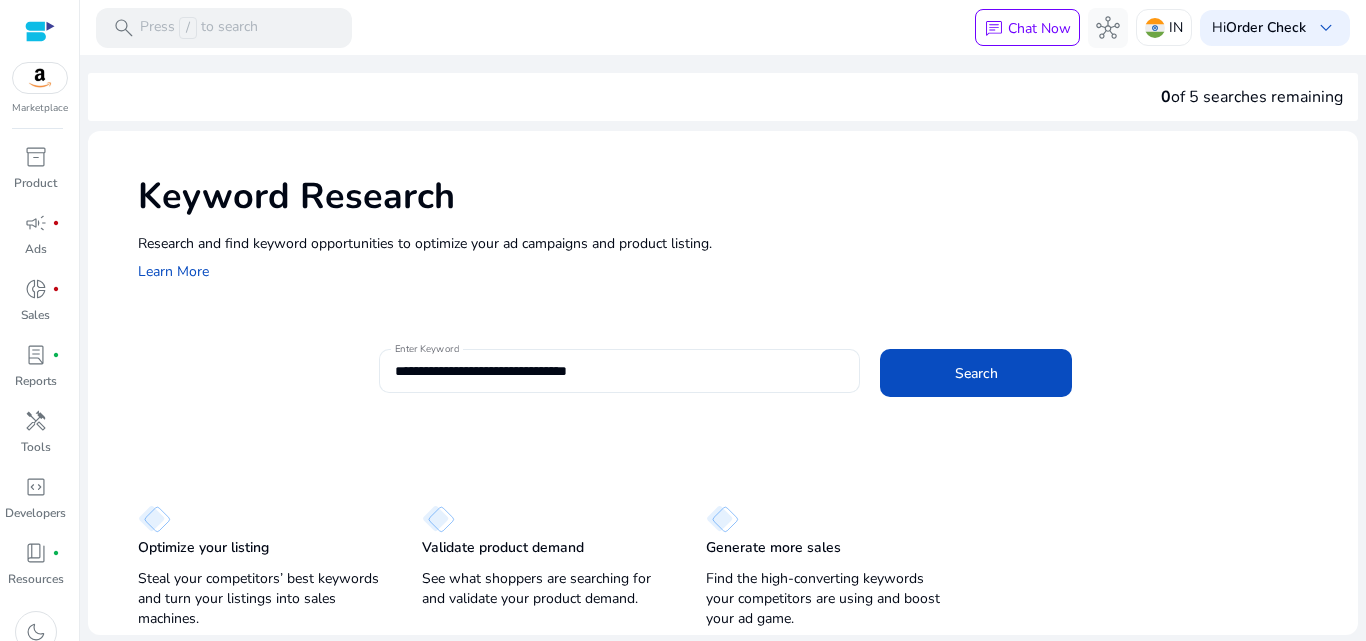 click on "**********" at bounding box center (620, 371) 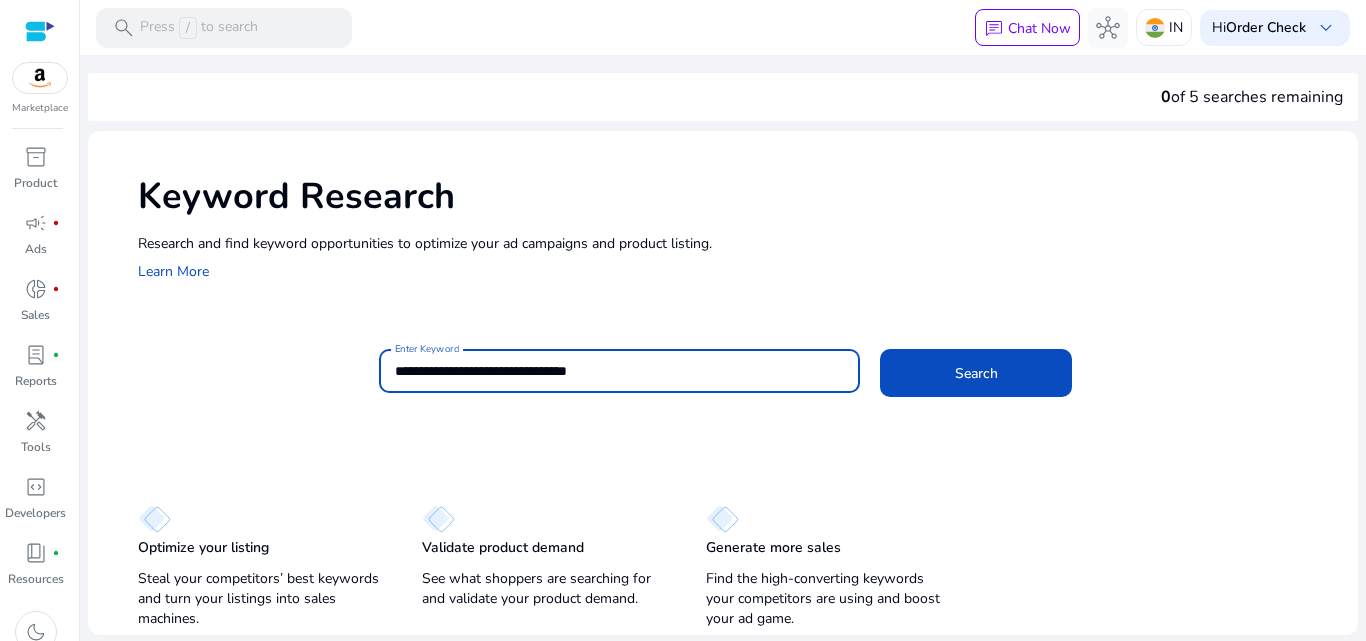 type on "*******" 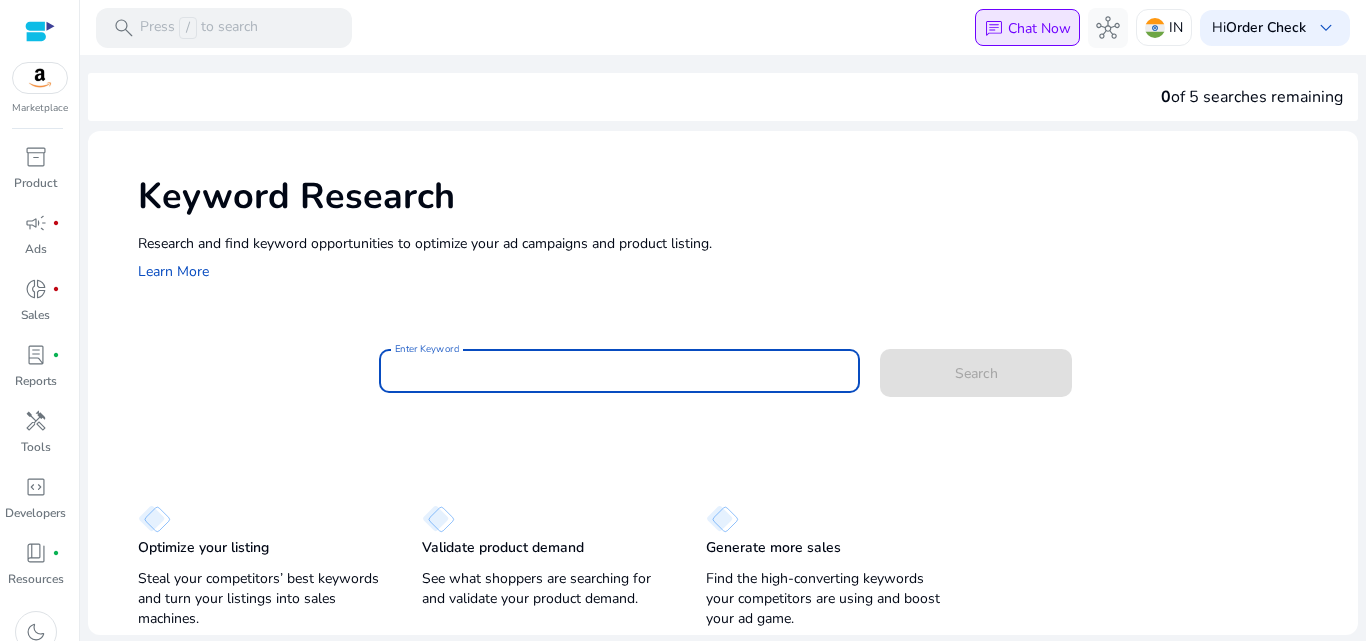 type 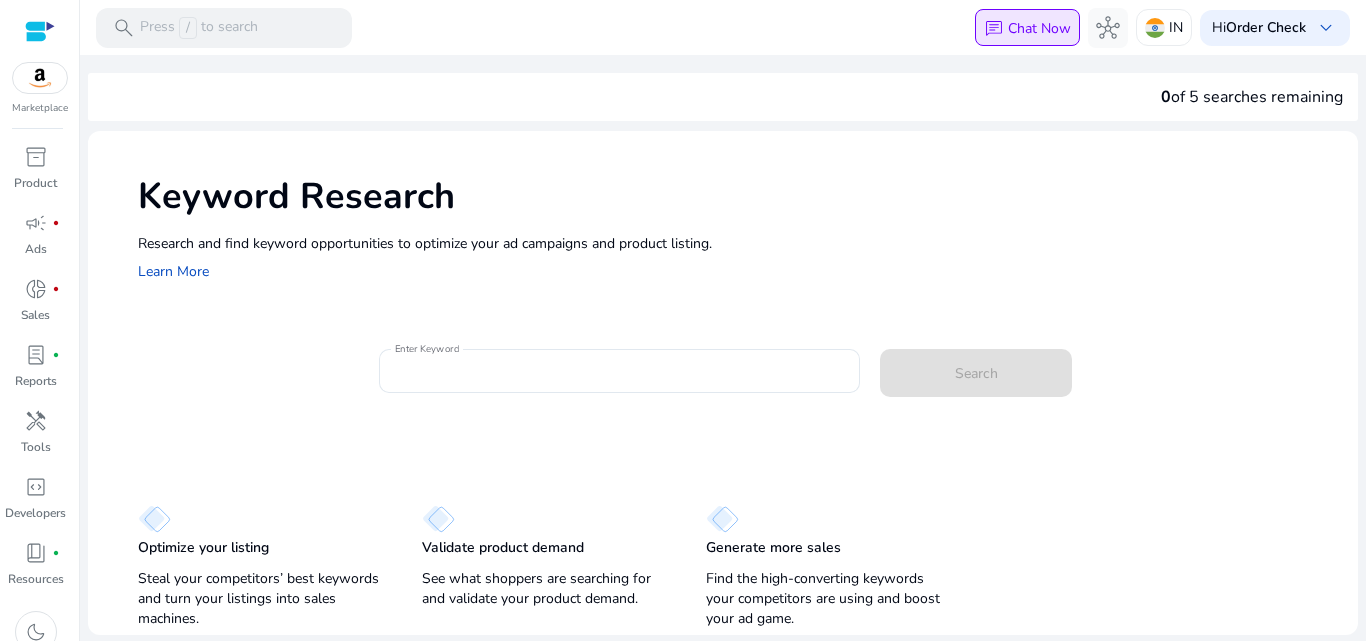 click on "Chat Now" at bounding box center [1039, 28] 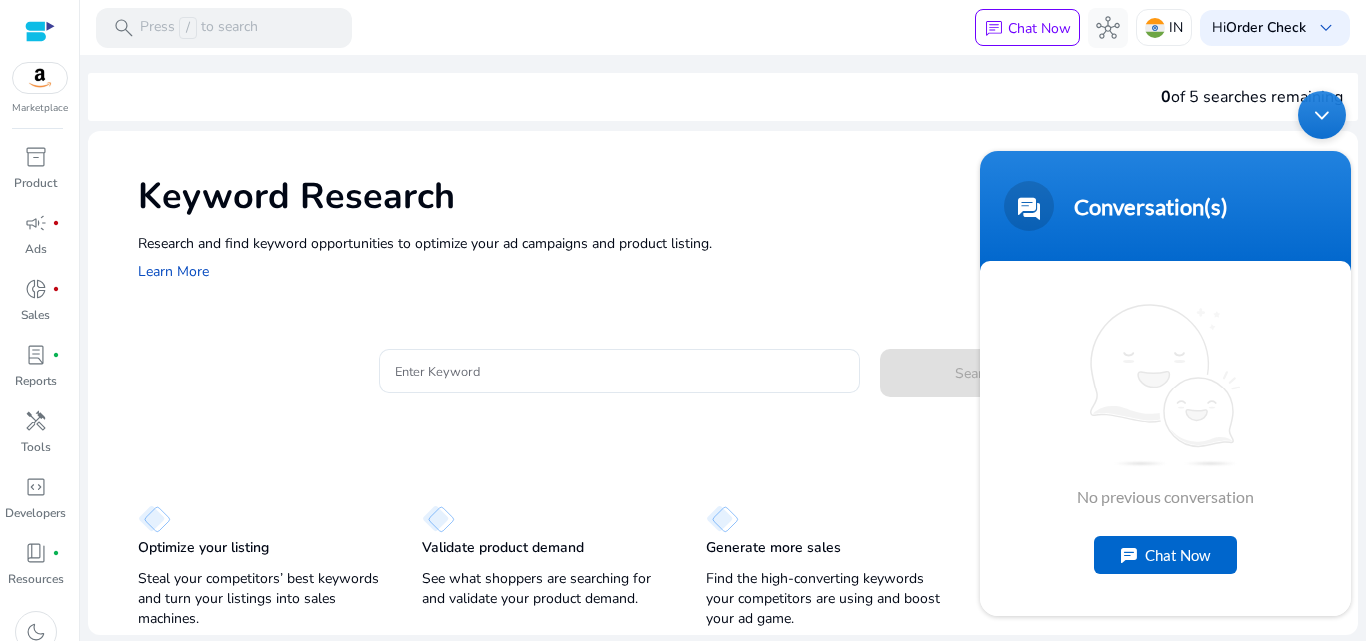 click on "Conversation(s) We're online! No previous conversation Chat Now" at bounding box center [1165, 353] 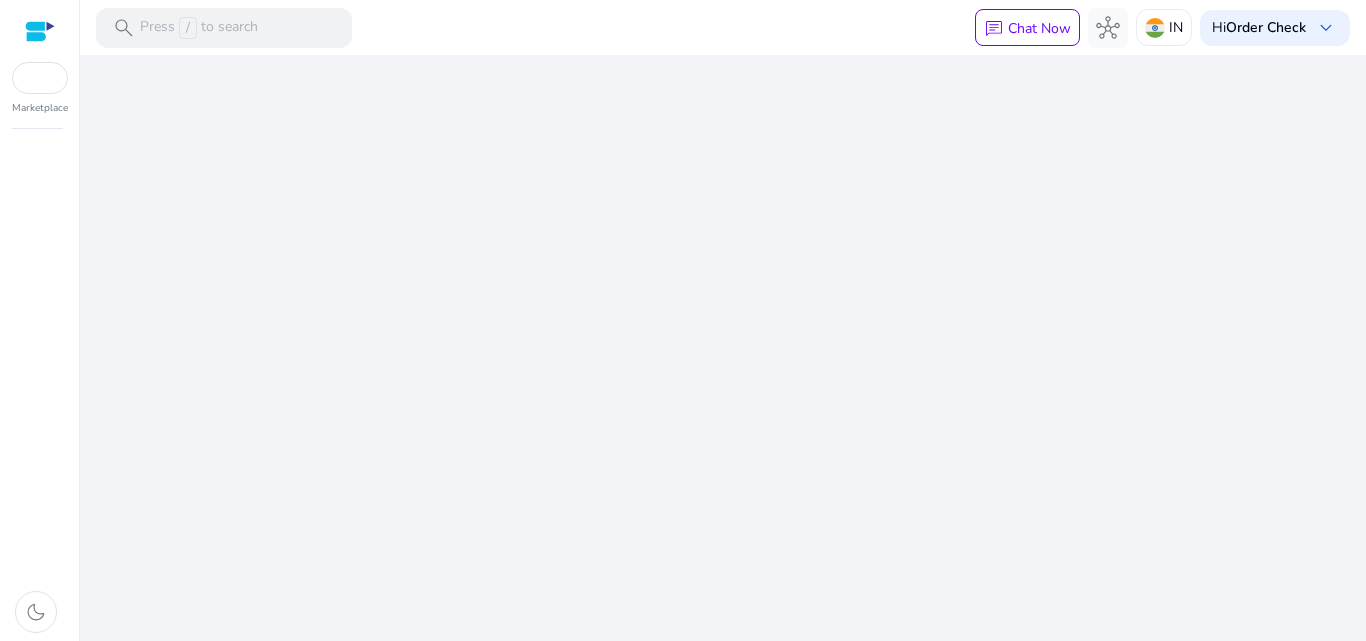 scroll, scrollTop: 0, scrollLeft: 0, axis: both 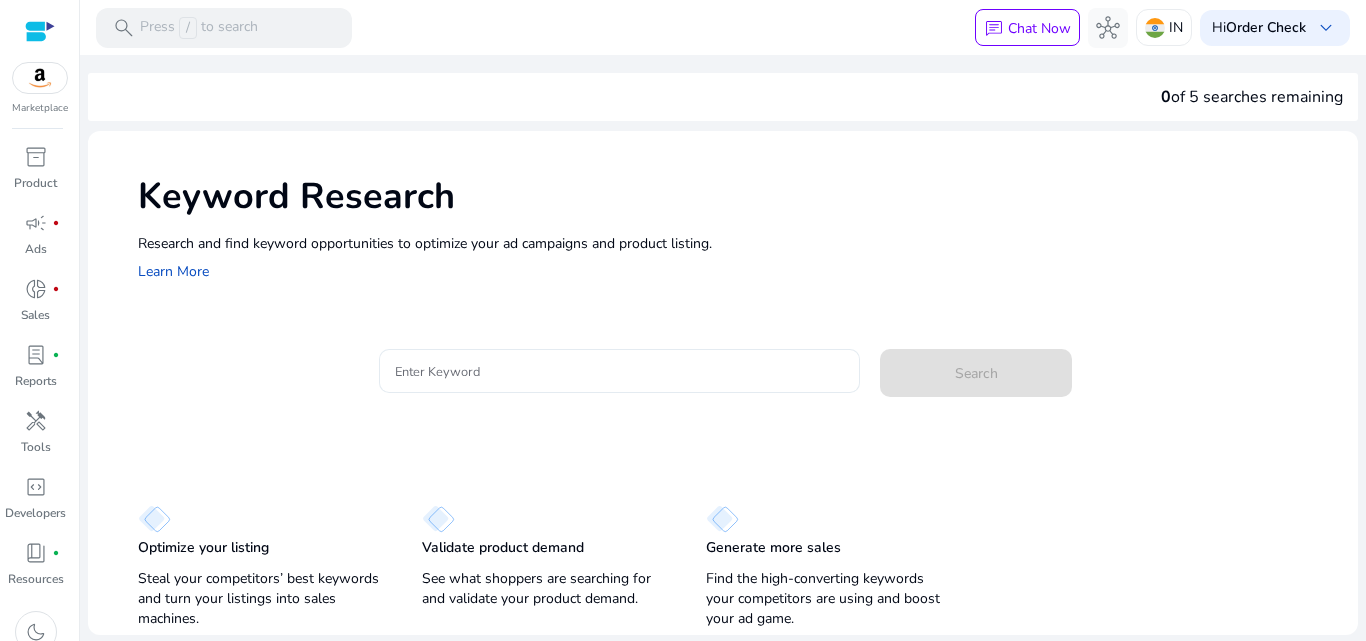 click on "Enter Keyword" at bounding box center [620, 371] 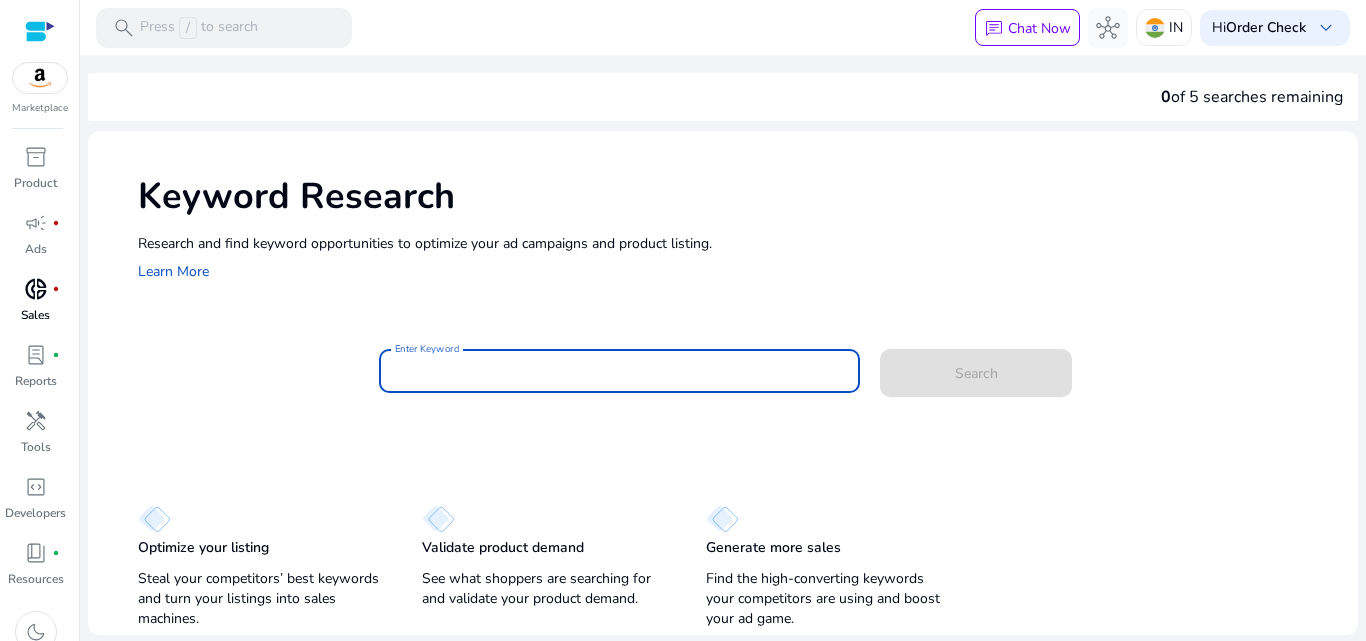 click on "Sales" at bounding box center [35, 315] 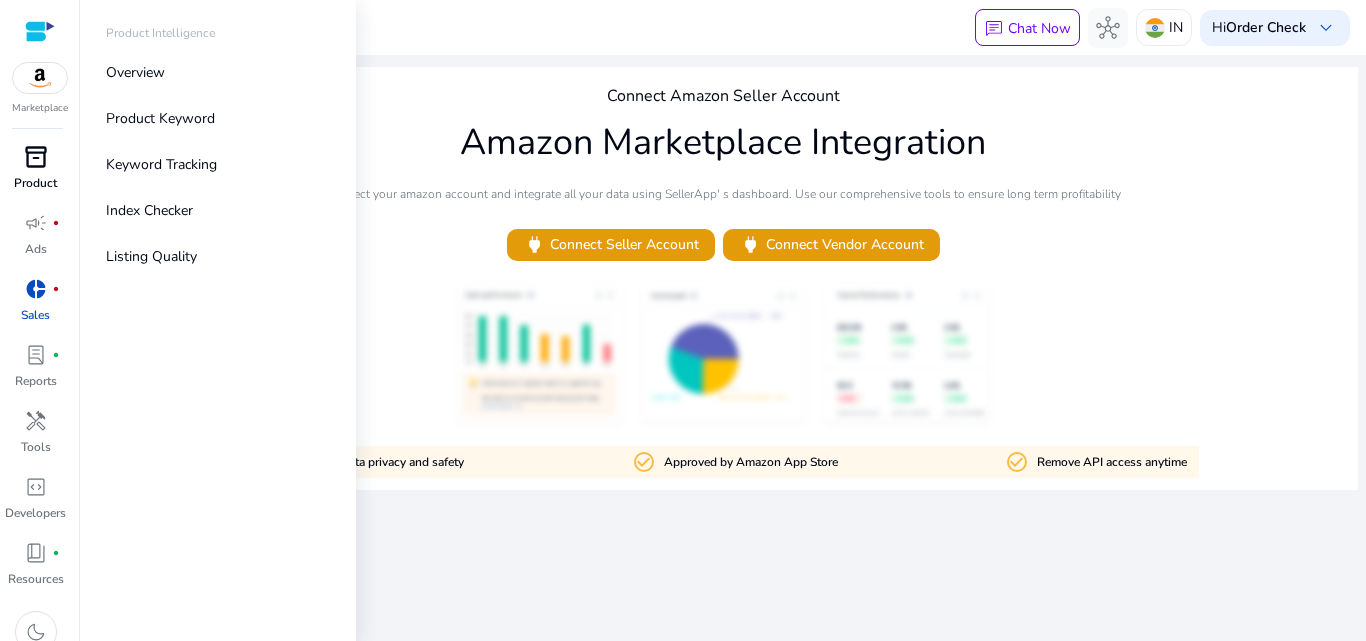 click on "inventory_2" at bounding box center (36, 157) 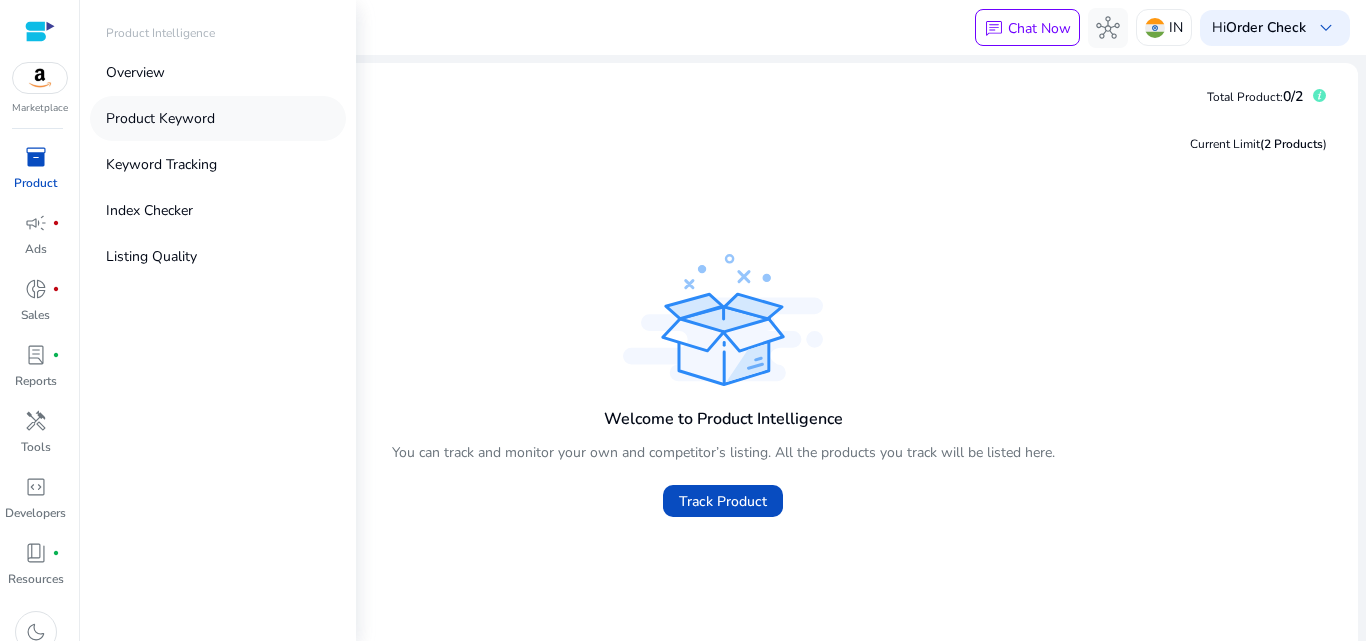 click on "Product Keyword" at bounding box center [160, 118] 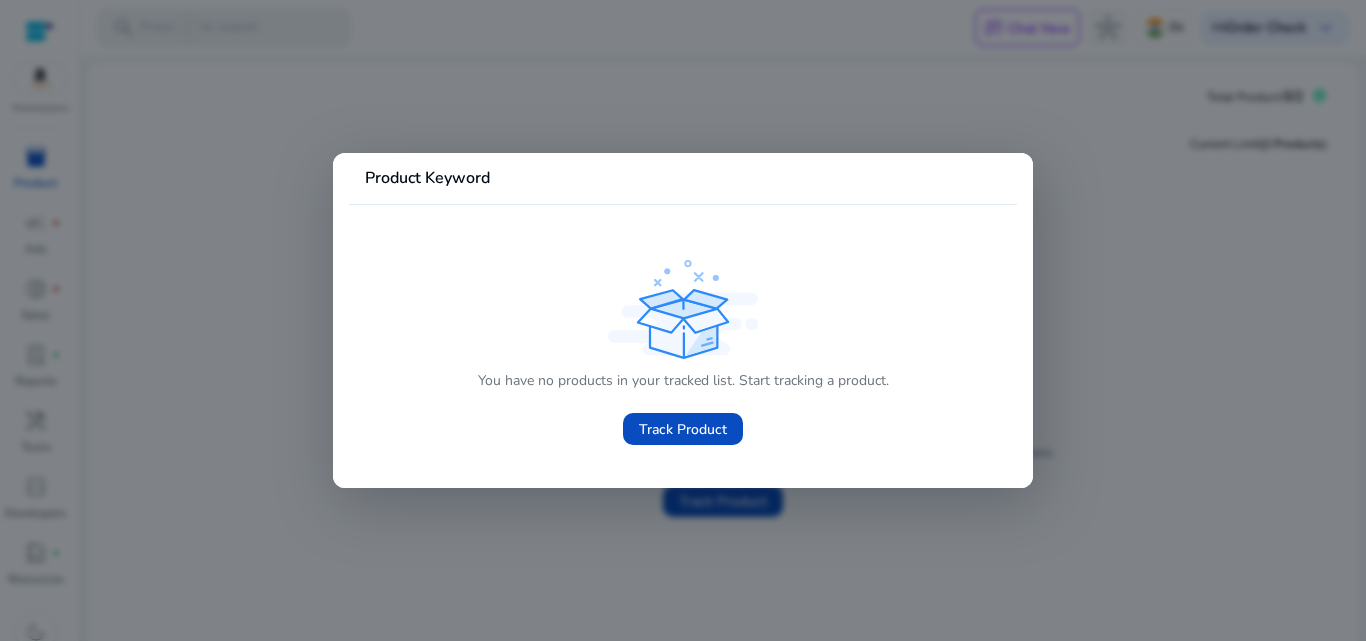 click at bounding box center [683, 320] 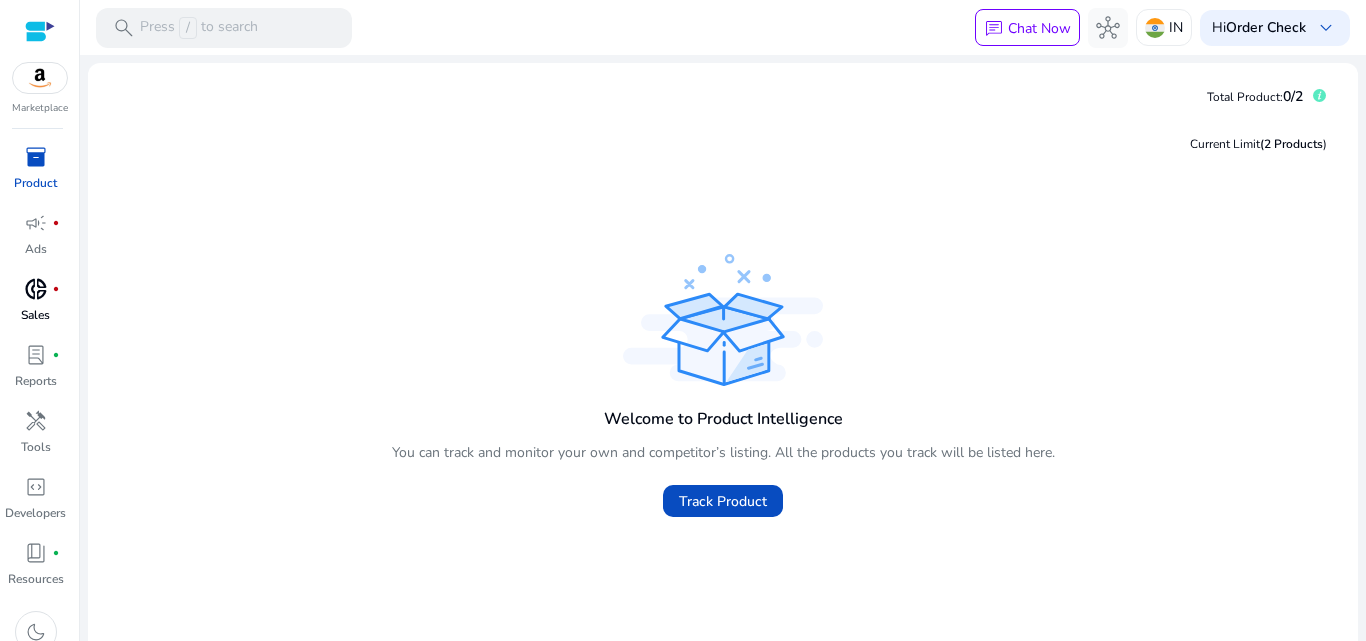 click on "Sales" at bounding box center [35, 315] 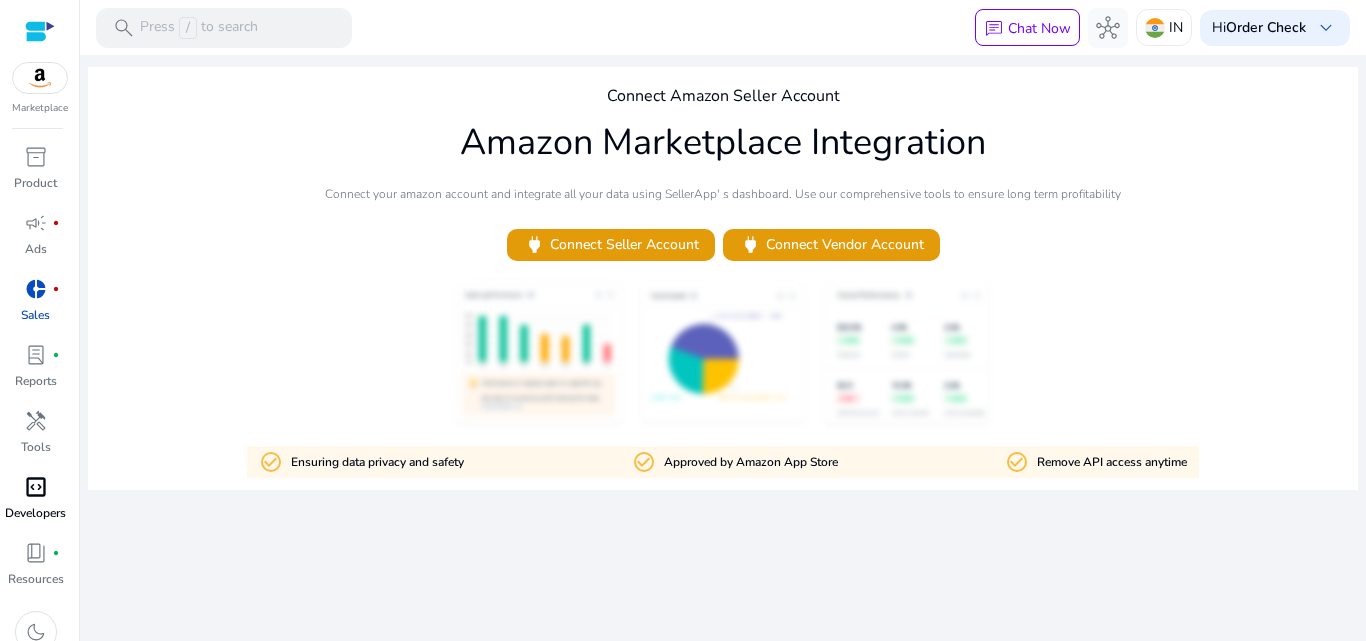 click on "code_blocks" at bounding box center (36, 487) 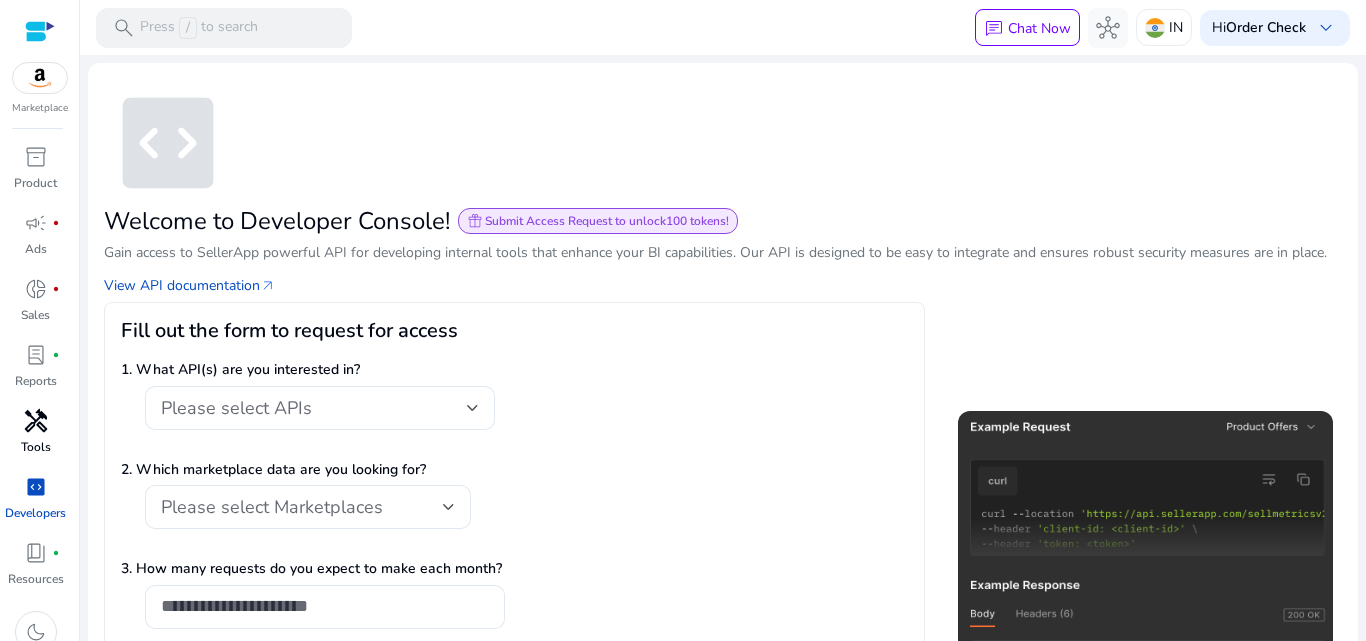 click on "handyman   Tools" at bounding box center (35, 438) 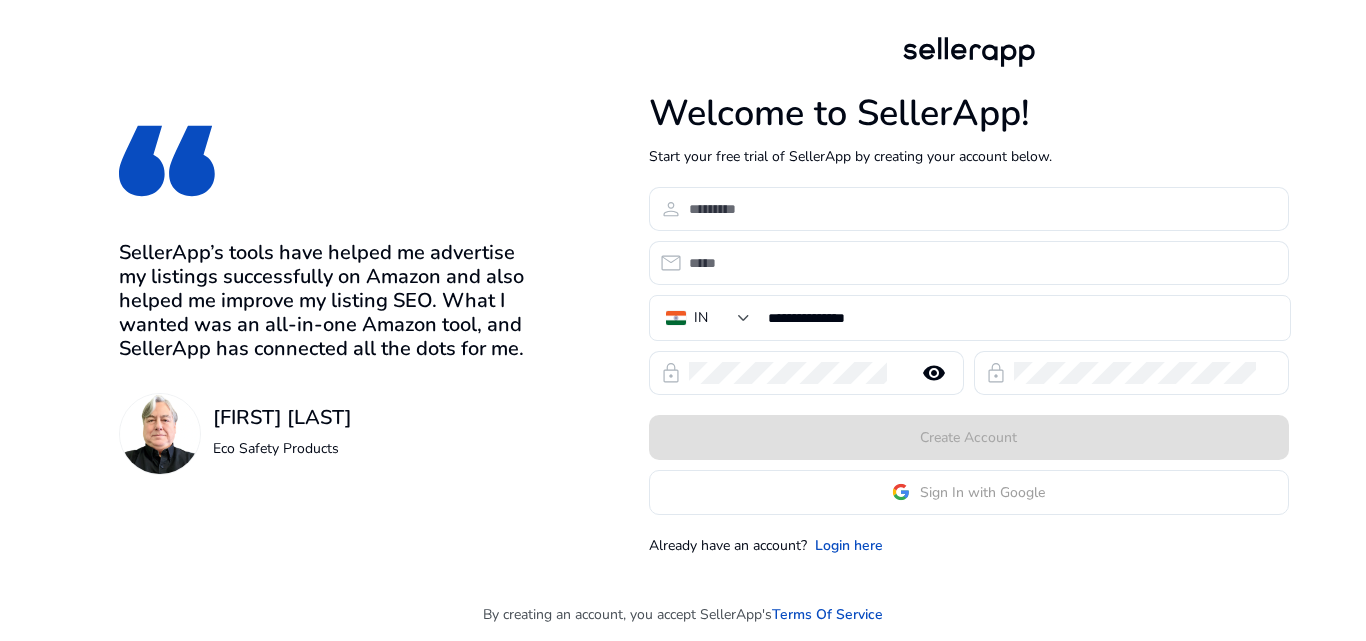 scroll, scrollTop: 0, scrollLeft: 0, axis: both 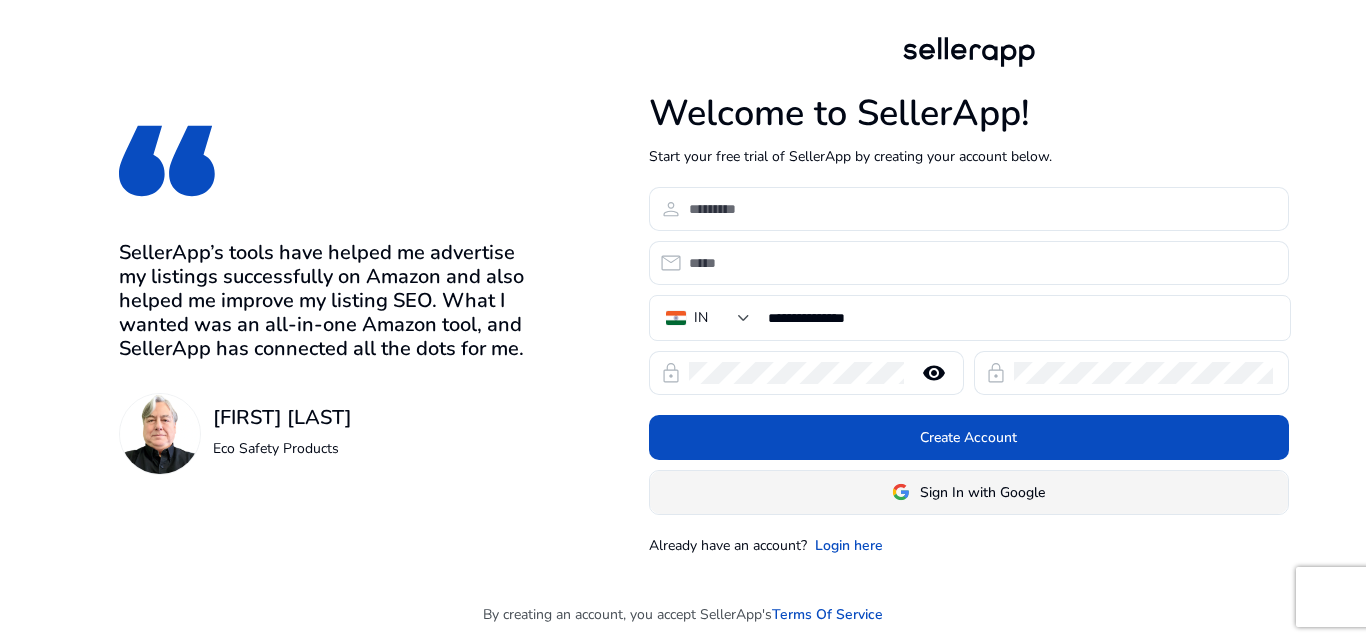 click on "Sign In with Google" 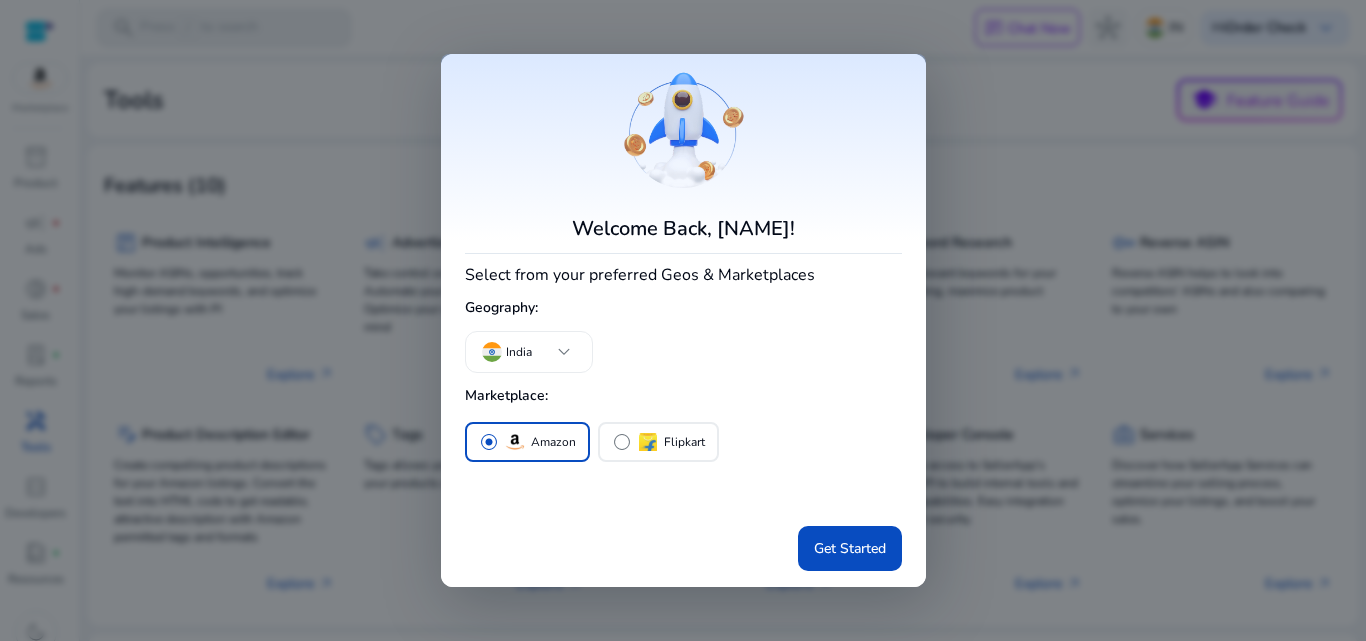 click at bounding box center (683, 320) 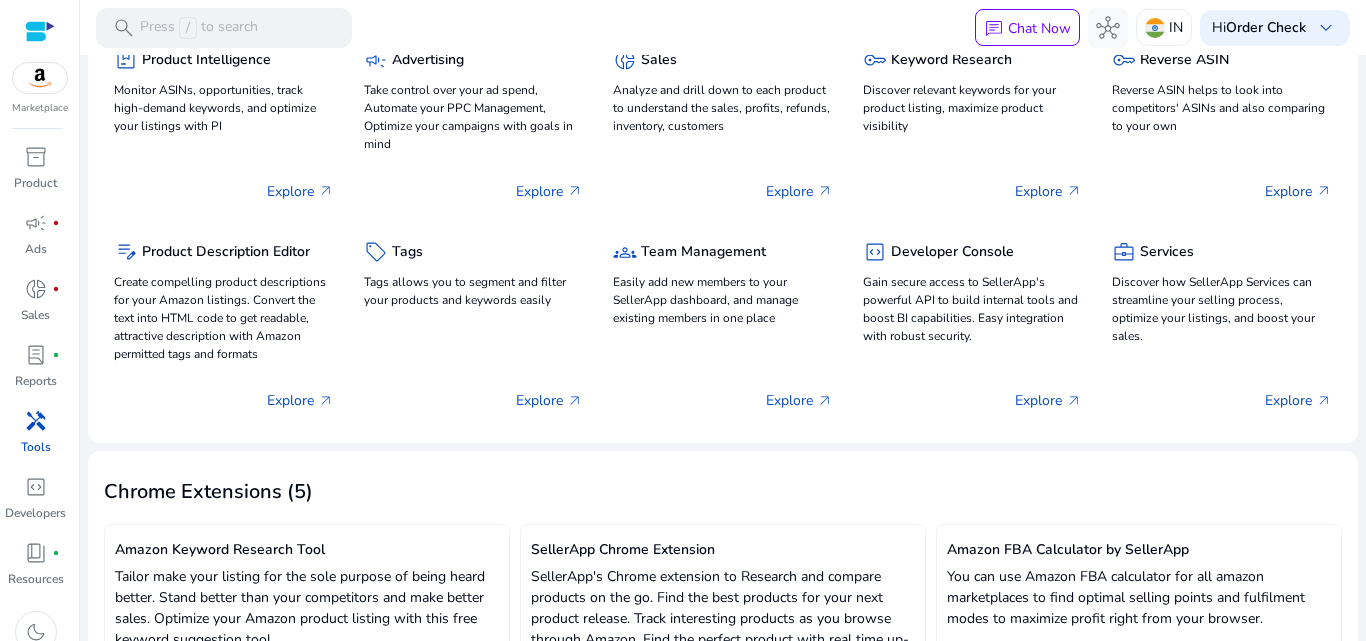 scroll, scrollTop: 0, scrollLeft: 0, axis: both 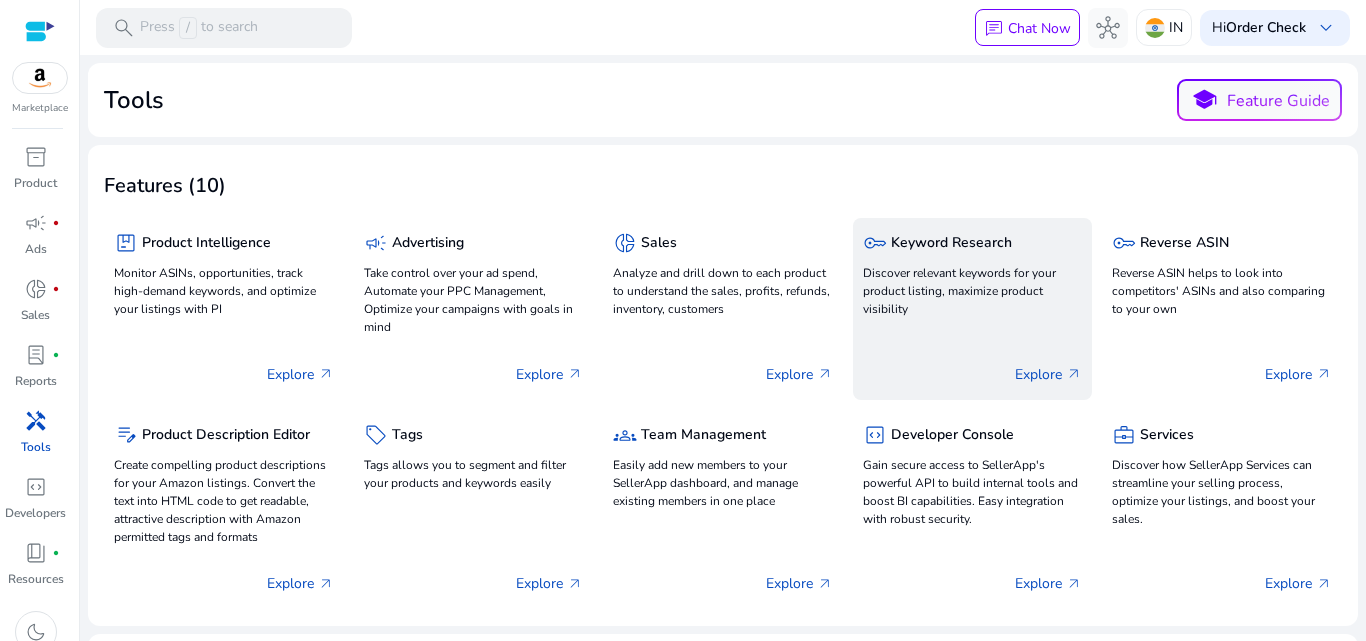 click on "Discover relevant keywords for your product listing, maximize product visibility" 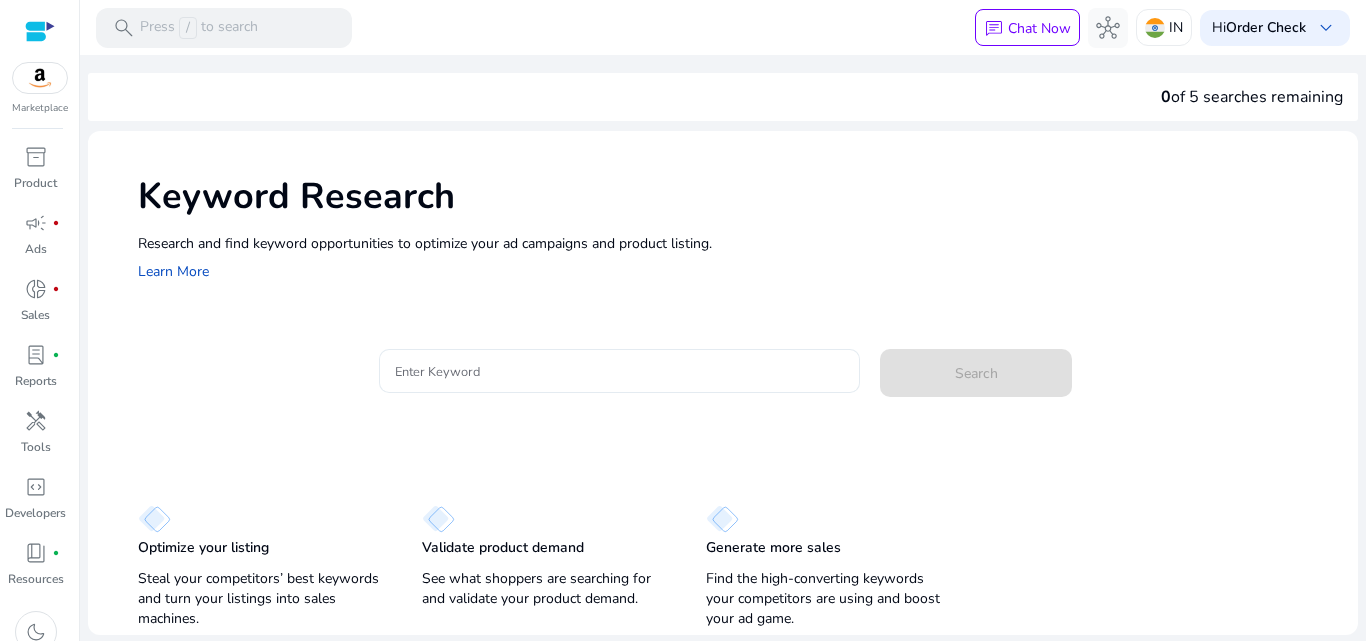 click on "Enter Keyword" at bounding box center [620, 371] 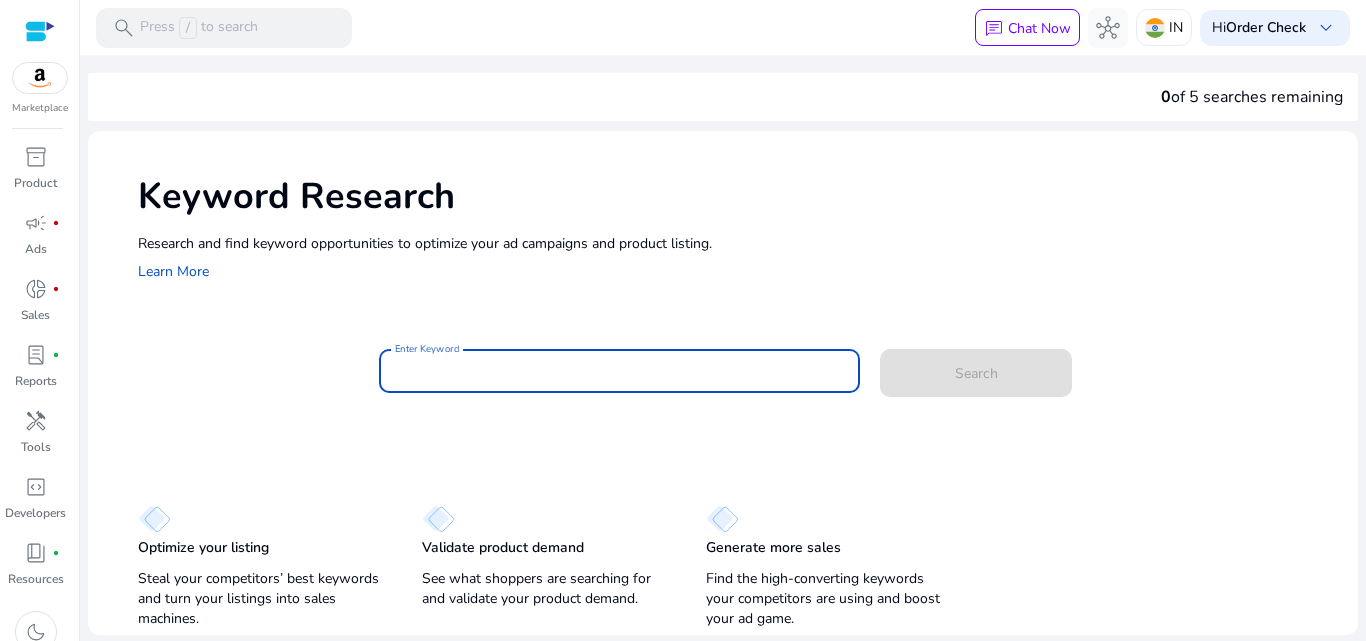 scroll, scrollTop: 0, scrollLeft: 0, axis: both 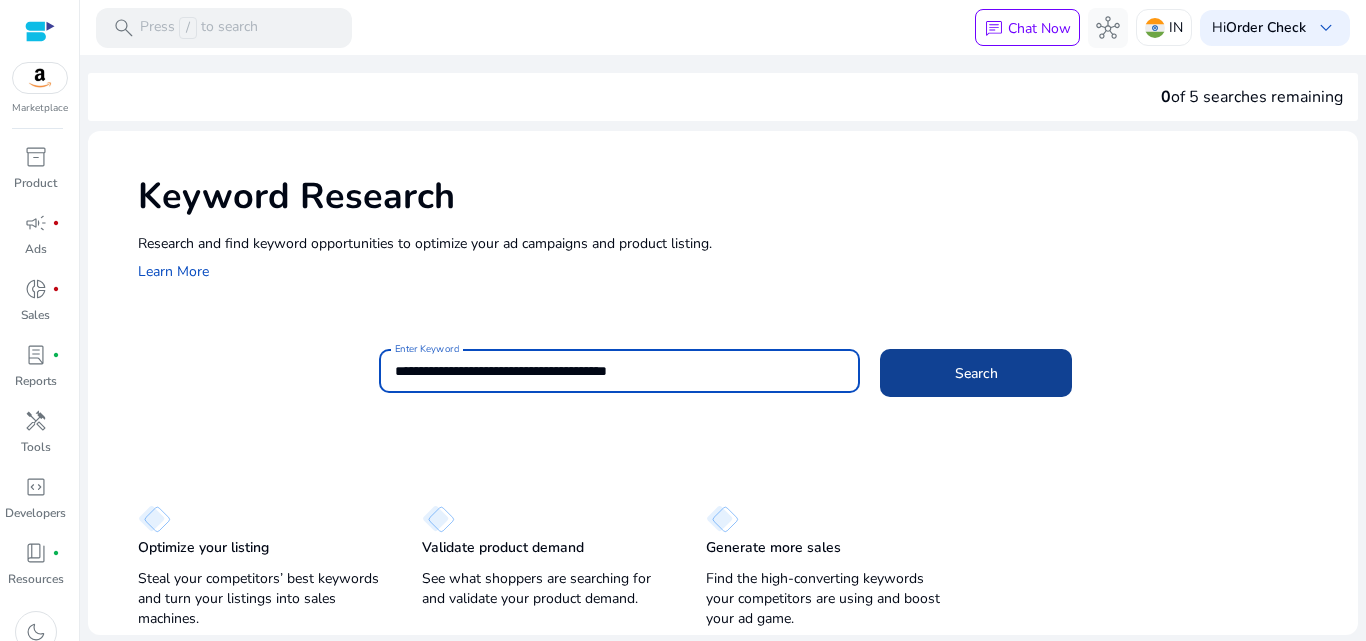 type on "**********" 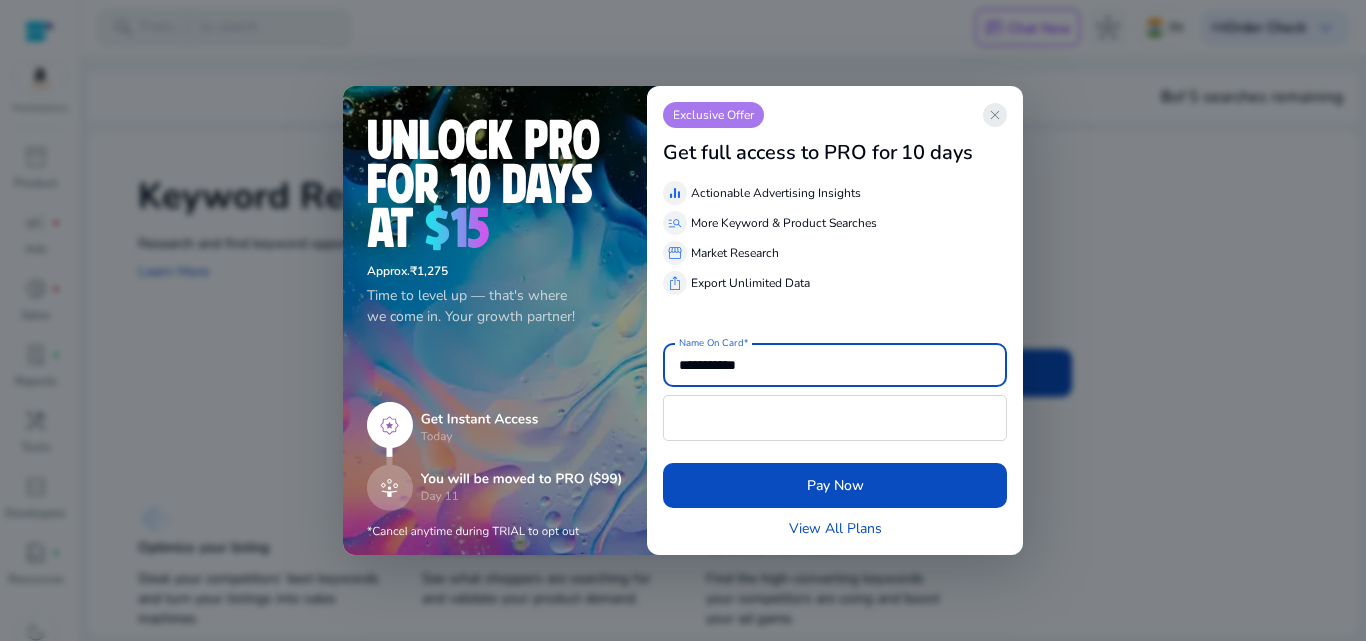 drag, startPoint x: 1010, startPoint y: 116, endPoint x: 997, endPoint y: 120, distance: 13.601471 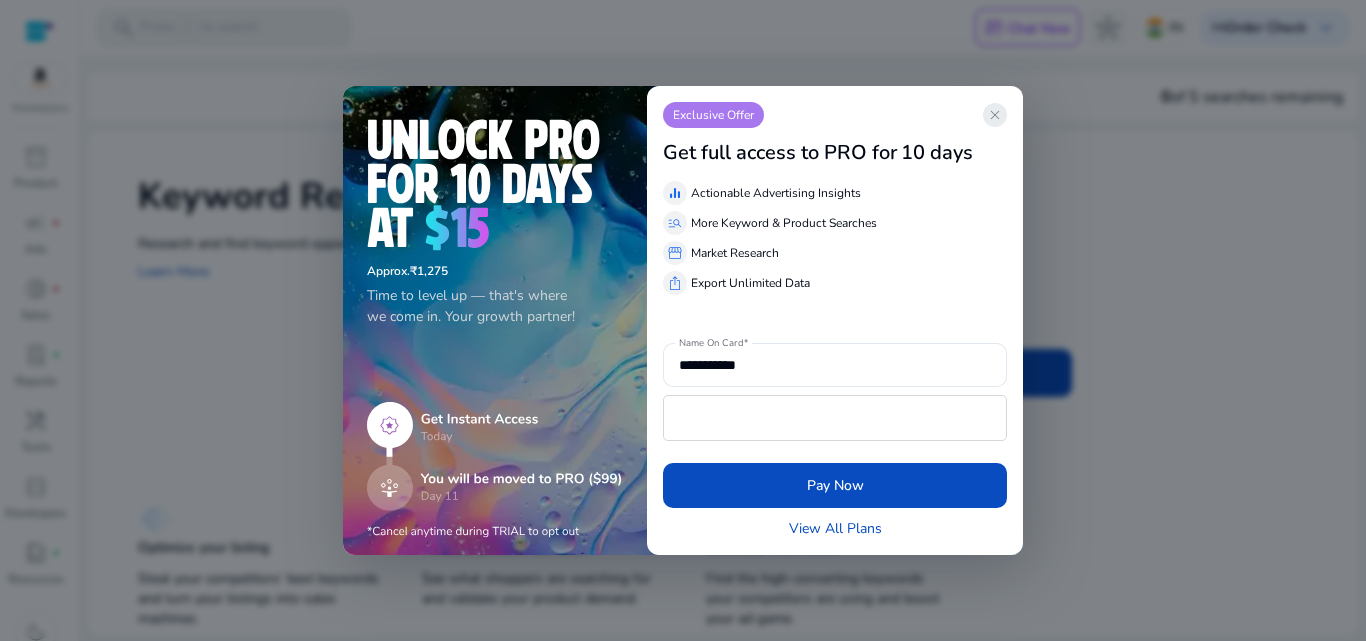 click on "close" at bounding box center [995, 115] 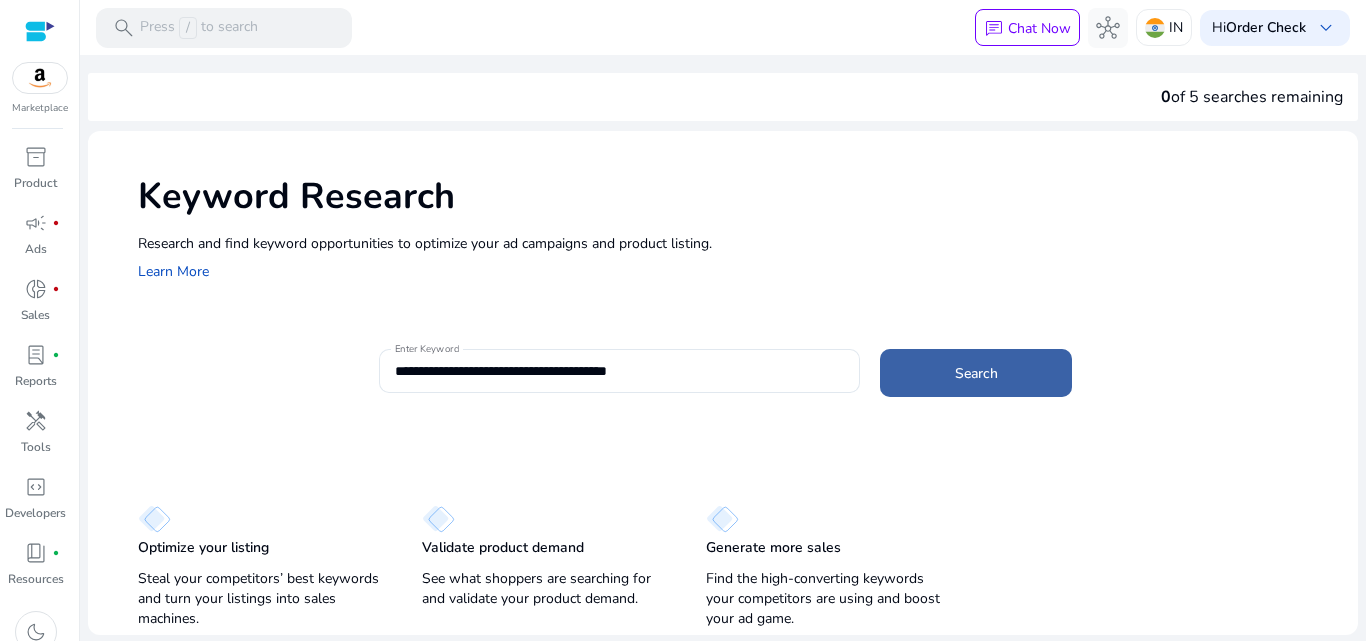 click 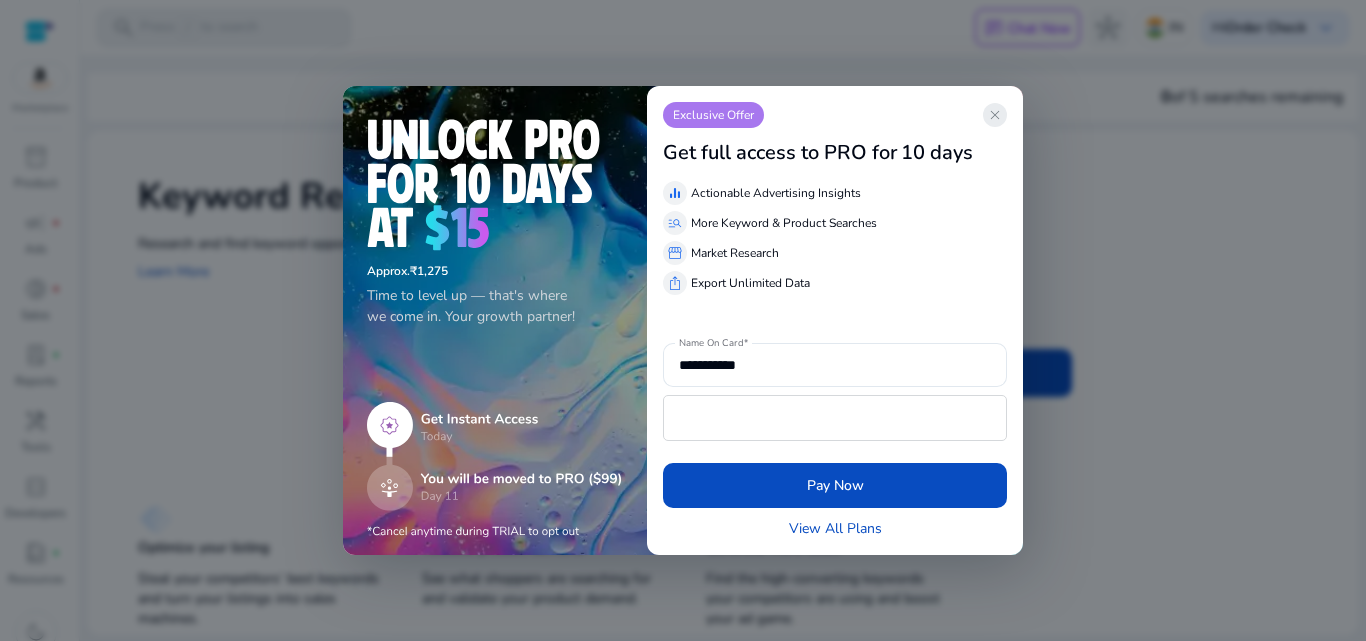 click on "close" at bounding box center (995, 115) 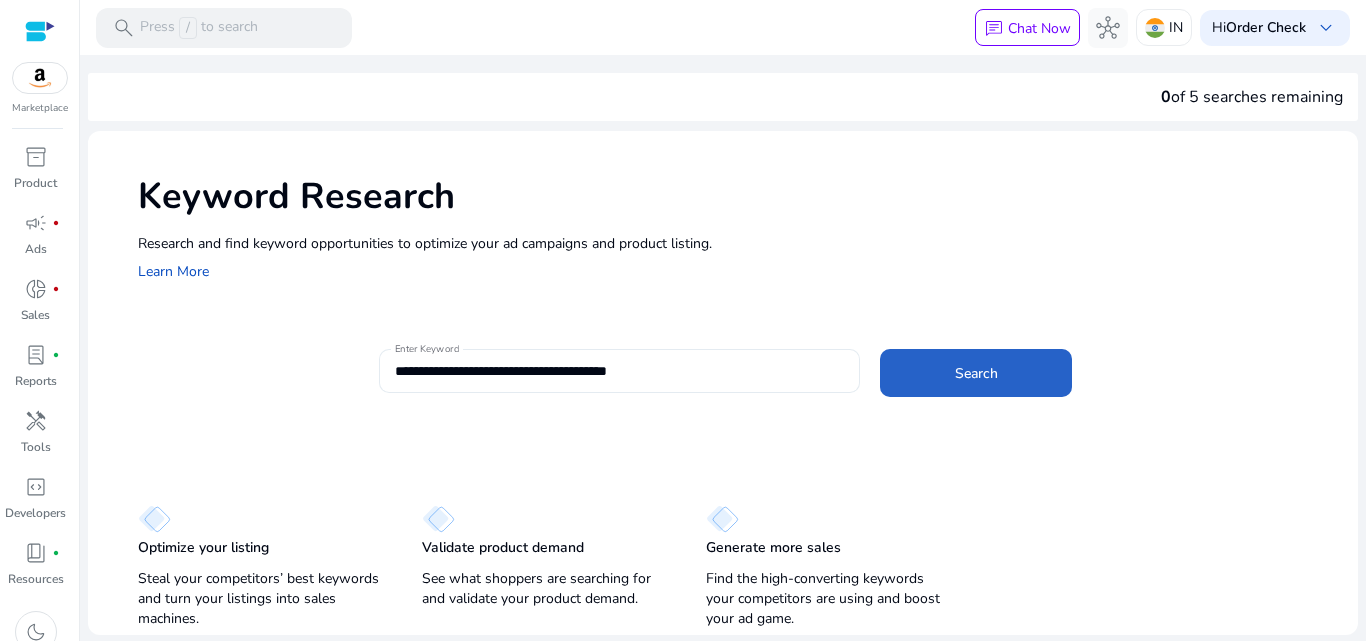 click on "**********" at bounding box center (620, 371) 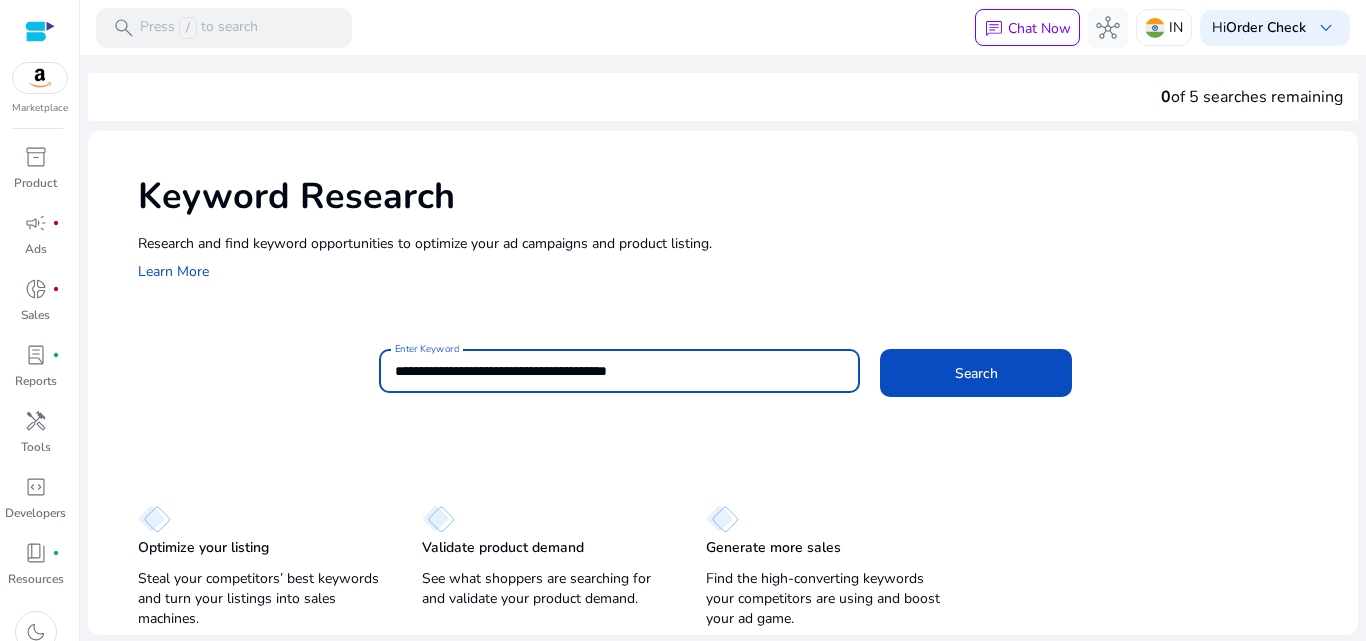 click on "Search" 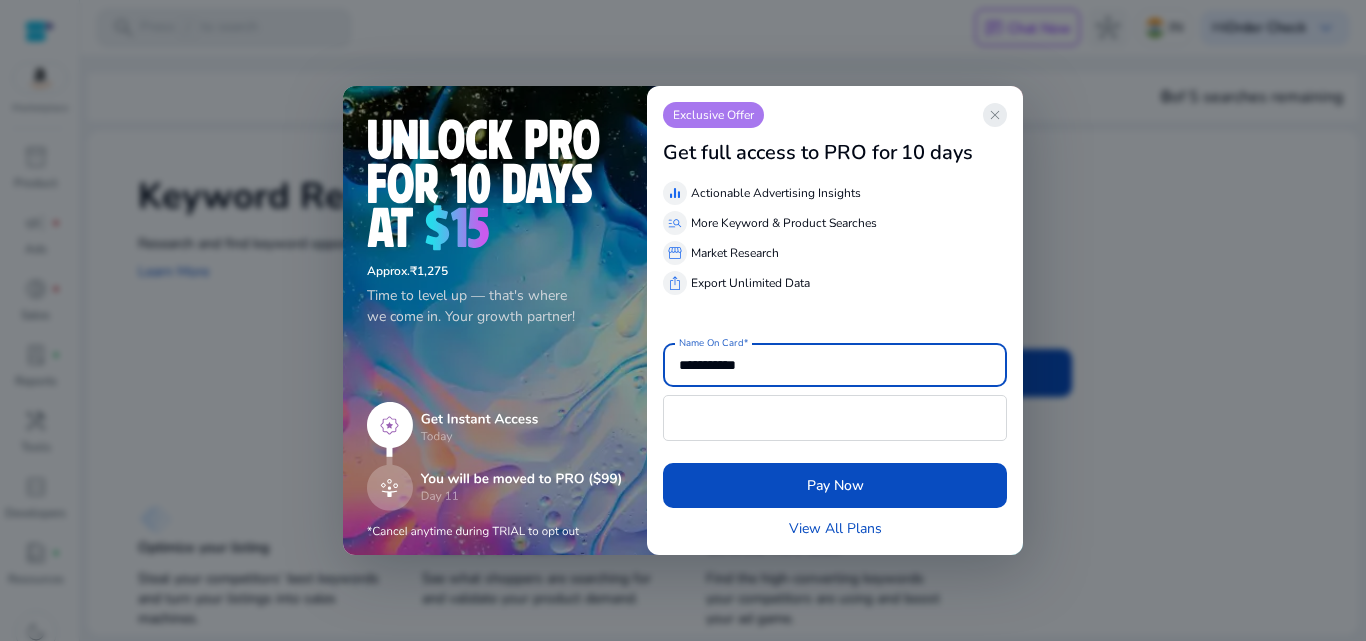 click on "close" at bounding box center (995, 115) 